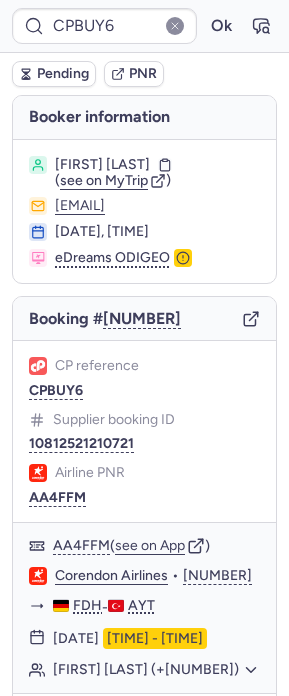 scroll, scrollTop: 0, scrollLeft: 0, axis: both 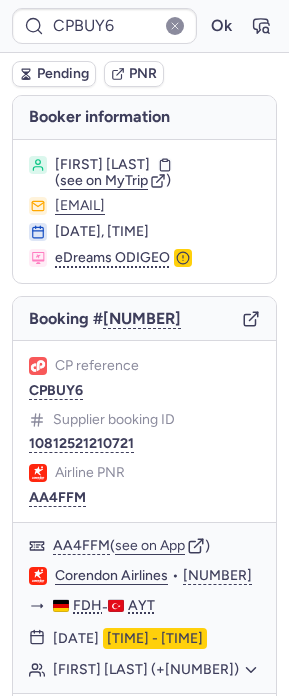 type on "[NUMBER]" 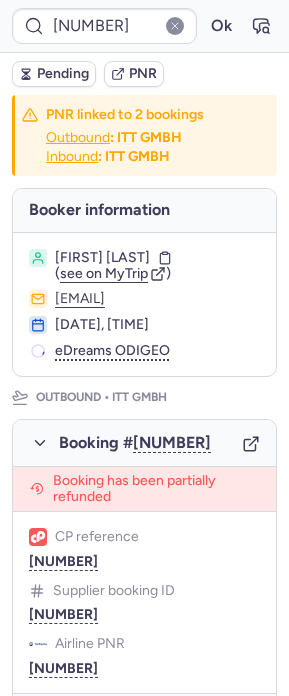 type on "[NUMBER]" 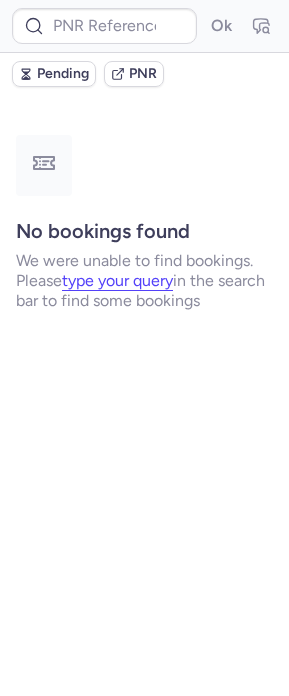 type on "CPBUY6" 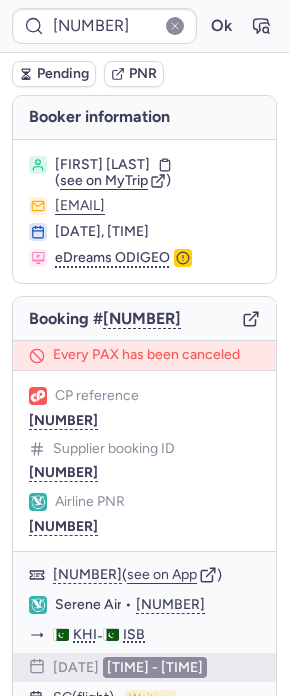 type on "CPBUY6" 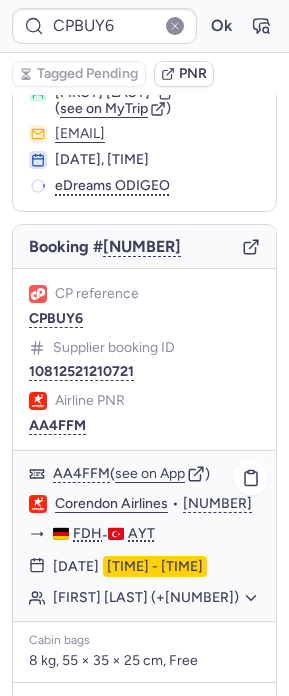 scroll, scrollTop: 288, scrollLeft: 0, axis: vertical 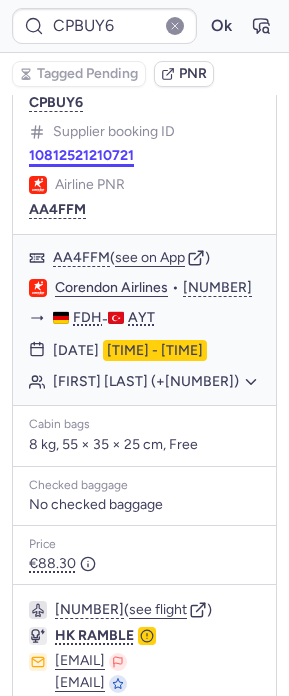 click on "10812521210721" at bounding box center [81, 156] 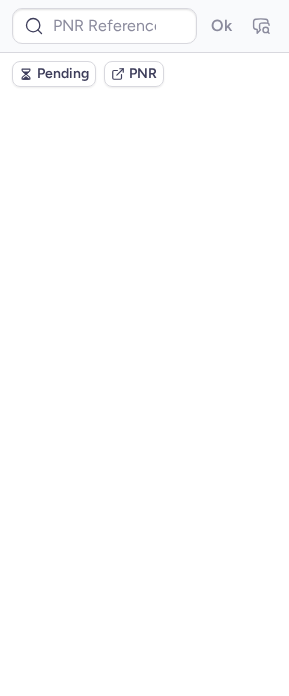 scroll, scrollTop: 0, scrollLeft: 0, axis: both 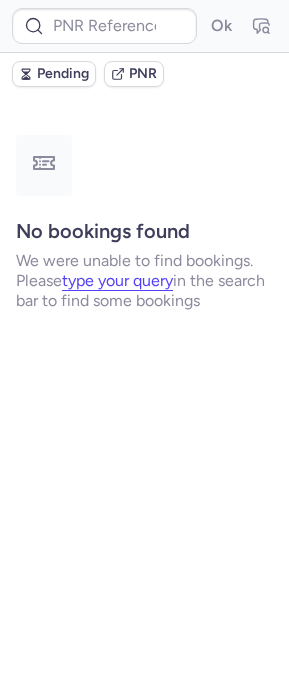 type on "[NUMBER]" 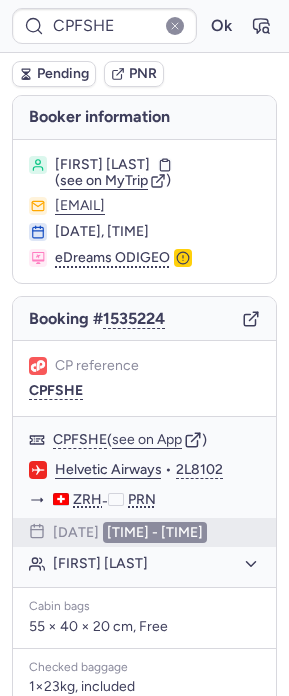 type on "CPBUY6" 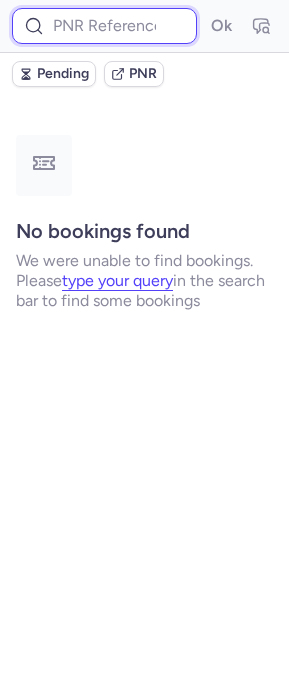 click at bounding box center (104, 26) 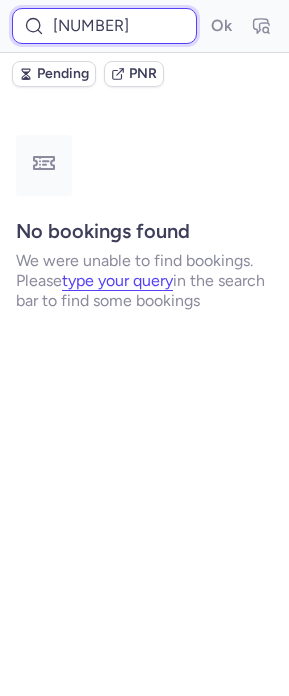scroll, scrollTop: 0, scrollLeft: 56, axis: horizontal 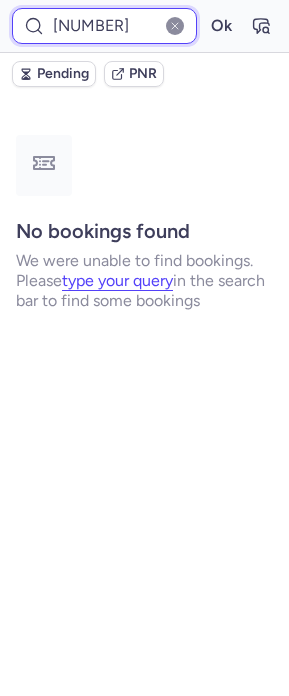 type on "[NUMBER]" 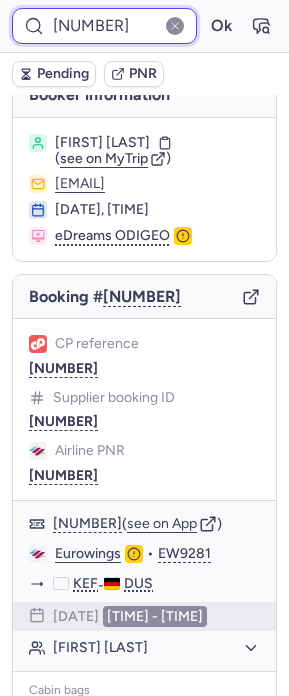 scroll, scrollTop: 0, scrollLeft: 0, axis: both 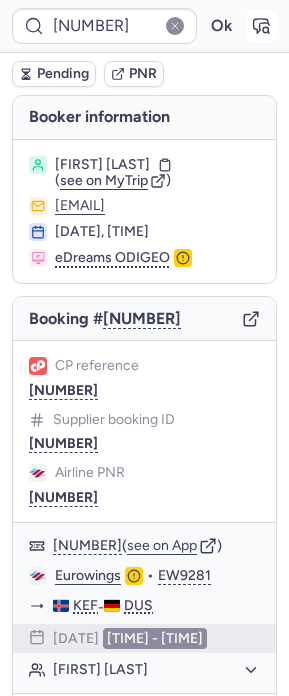 click 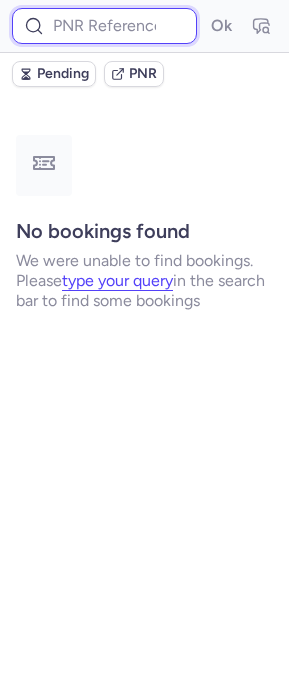 click at bounding box center (104, 26) 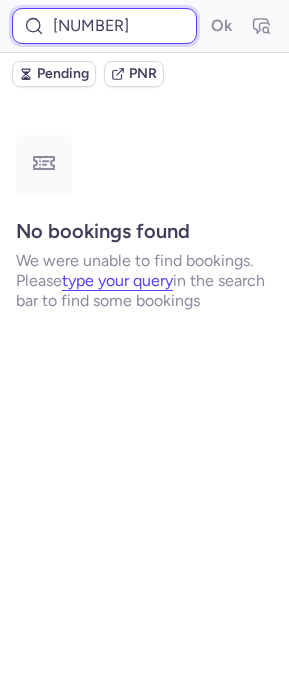 scroll, scrollTop: 0, scrollLeft: 56, axis: horizontal 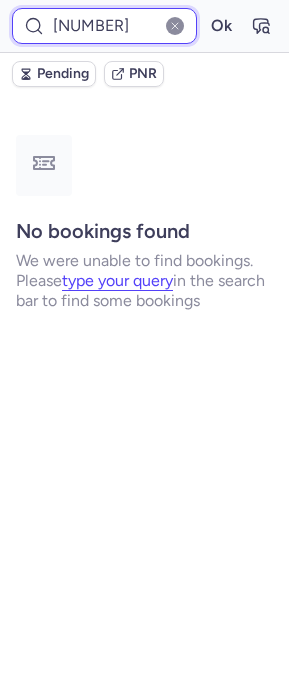 type on "[NUMBER]" 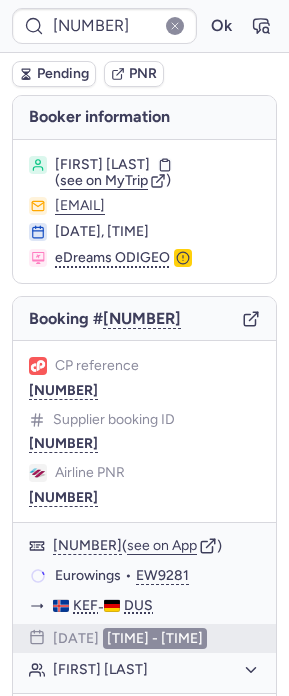 scroll, scrollTop: 0, scrollLeft: 0, axis: both 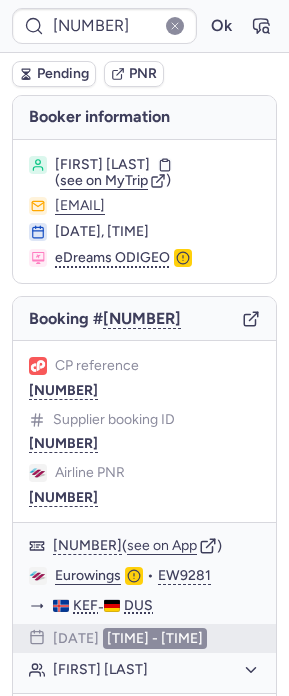 click 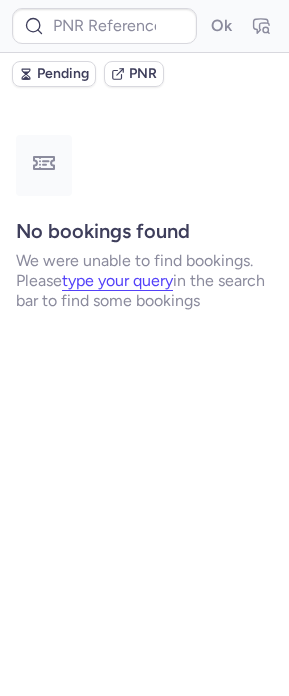 type on "CPBUY6" 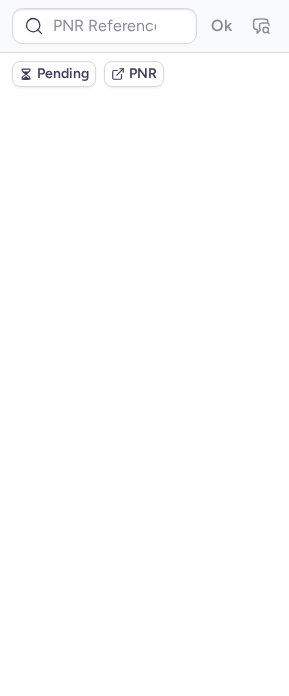 scroll, scrollTop: 0, scrollLeft: 0, axis: both 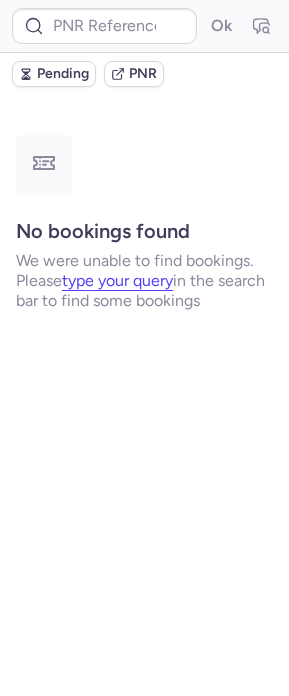 type on "CPBUY6" 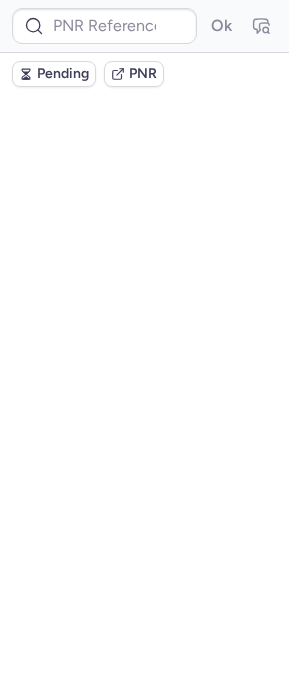 scroll, scrollTop: 0, scrollLeft: 0, axis: both 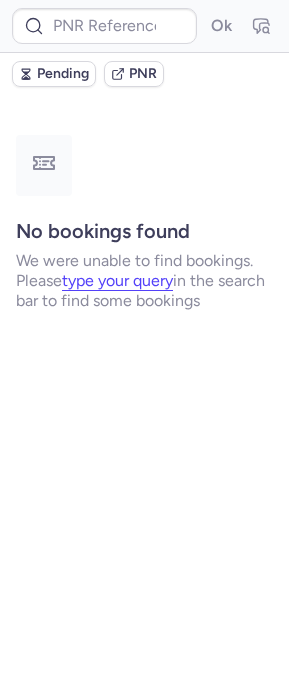 type on "CPBUY6" 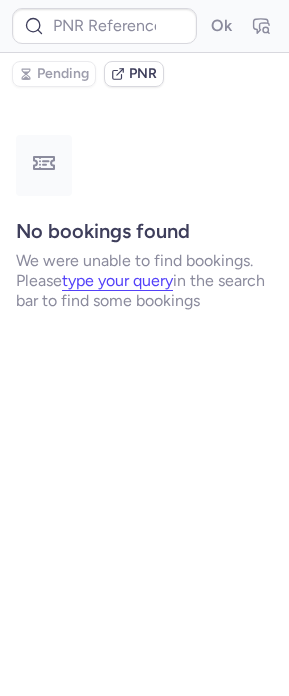 type on "[NUMBER]" 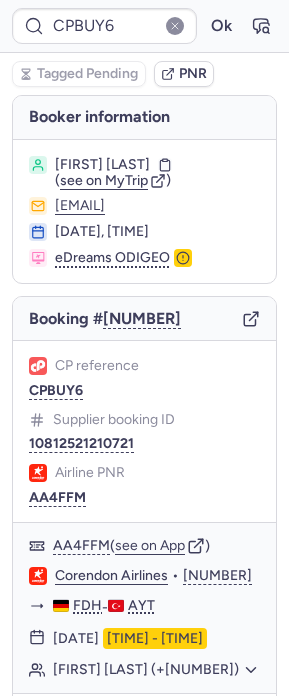 type on "CPFSHE" 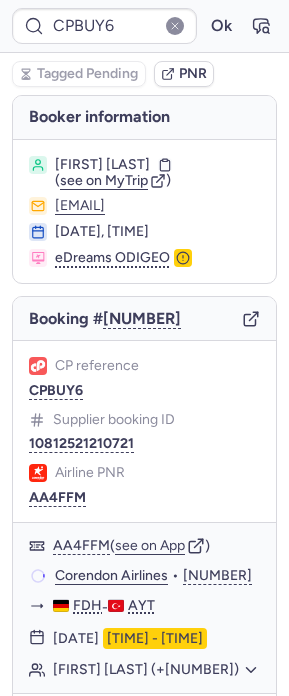type on "CPFSHE" 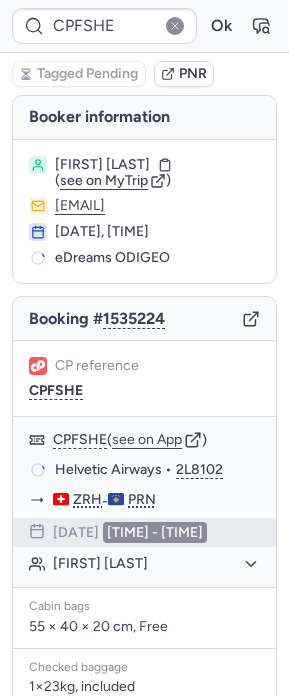 type on "[NUMBER]" 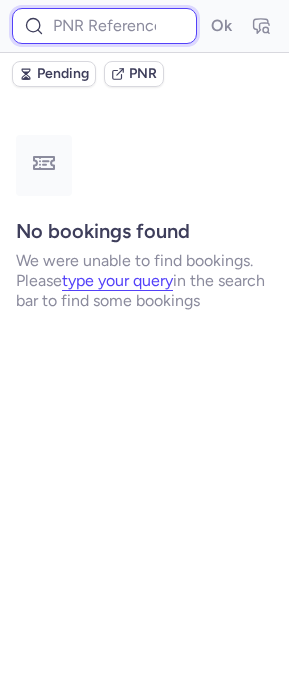 click at bounding box center (104, 26) 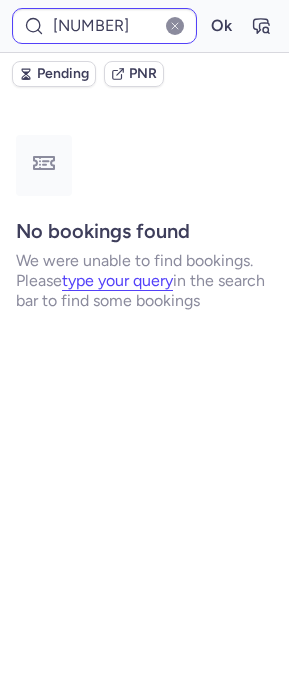 scroll, scrollTop: 0, scrollLeft: 0, axis: both 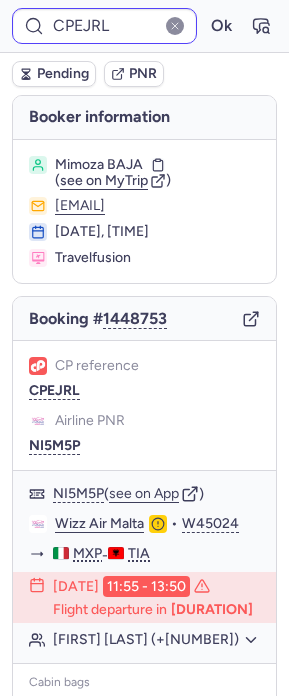 type on "CPFSHE" 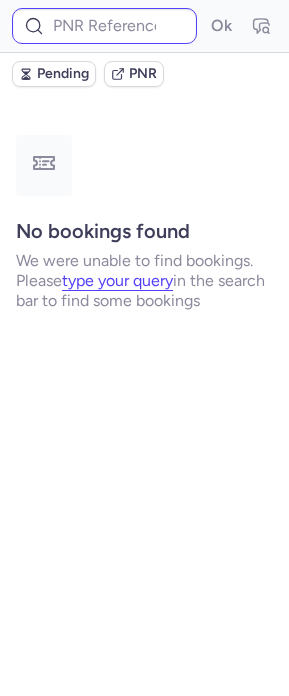 type on "[NUMBER]" 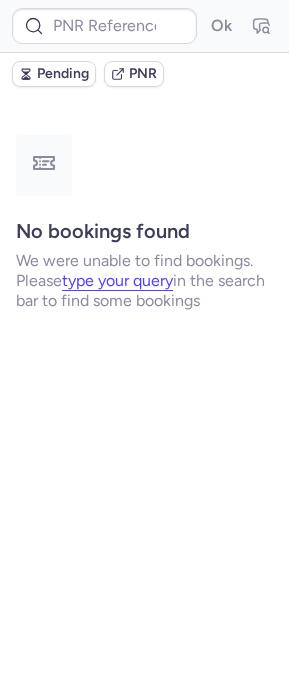 type on "[NUMBER]" 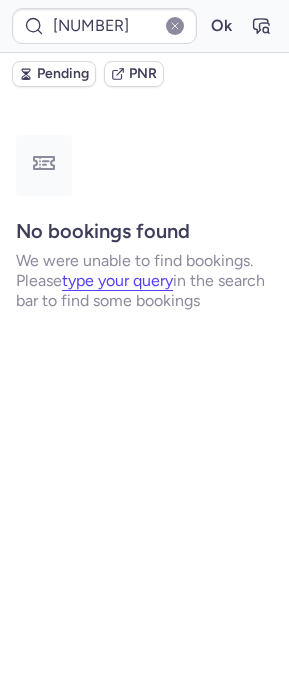 type on "CPFSHE" 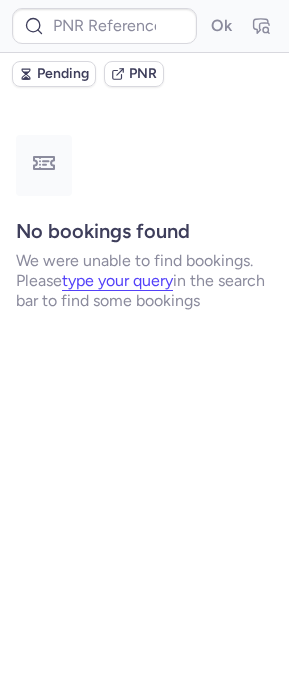 type on "[NUMBER]" 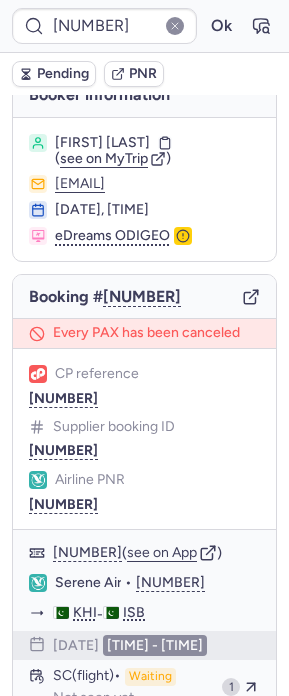 scroll, scrollTop: 166, scrollLeft: 0, axis: vertical 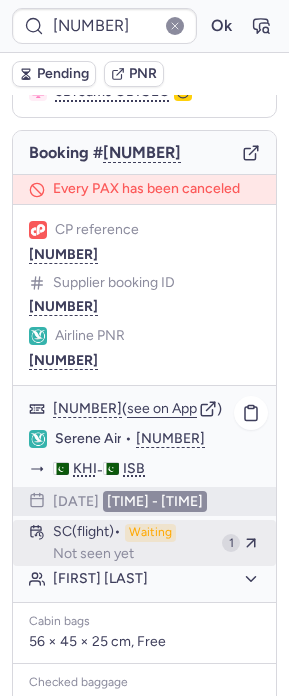 click on "Not seen yet" at bounding box center [93, 554] 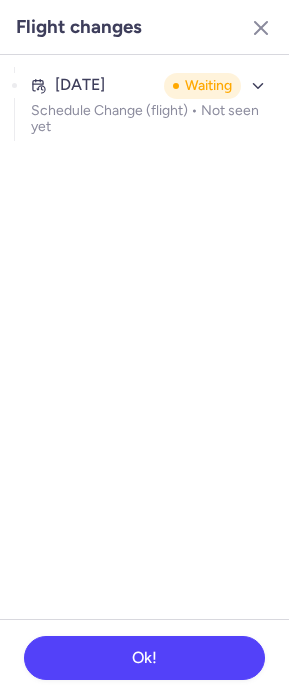 click on "[DATE] [TEXT] [TEXT] [TEXT] [TEXT]" 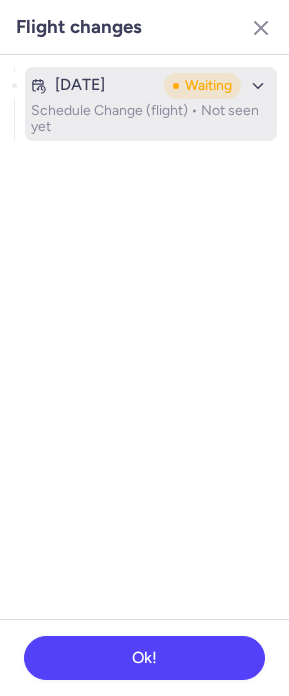 click on "Schedule Change (flight) •  Not seen yet" at bounding box center (151, 119) 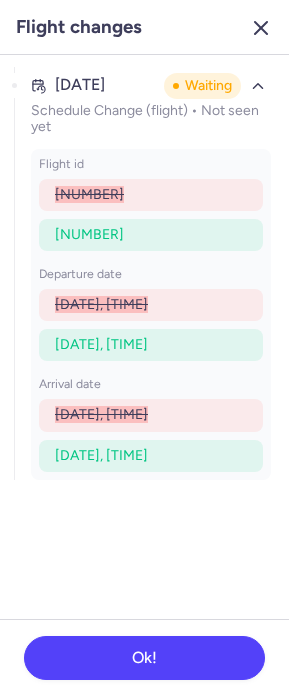 click 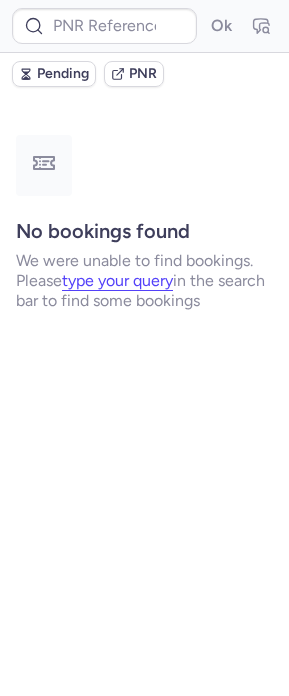 scroll, scrollTop: 0, scrollLeft: 0, axis: both 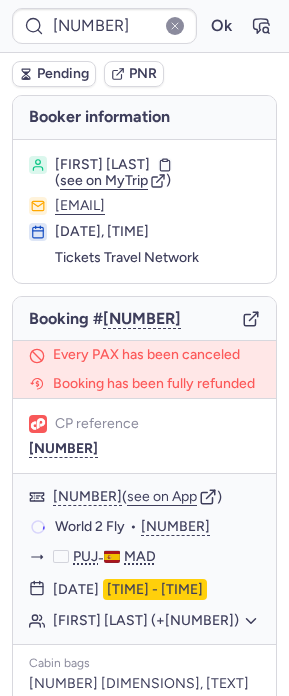 type on "[NUMBER]" 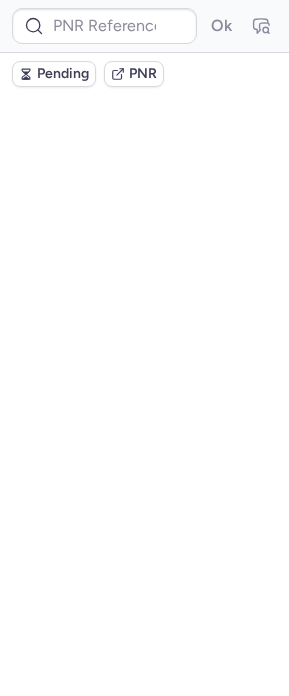 scroll, scrollTop: 0, scrollLeft: 0, axis: both 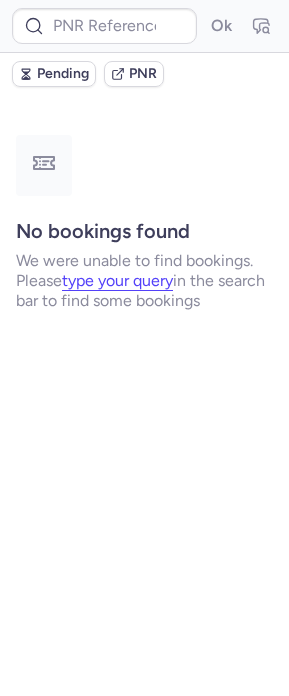 type on "CPT7HT" 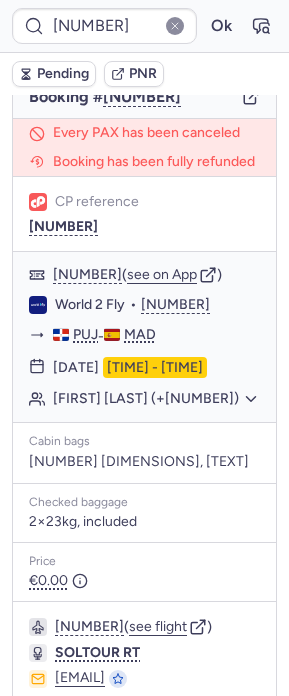 scroll, scrollTop: 117, scrollLeft: 0, axis: vertical 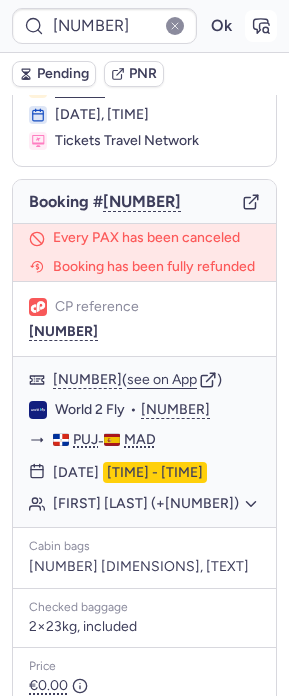 click at bounding box center (261, 26) 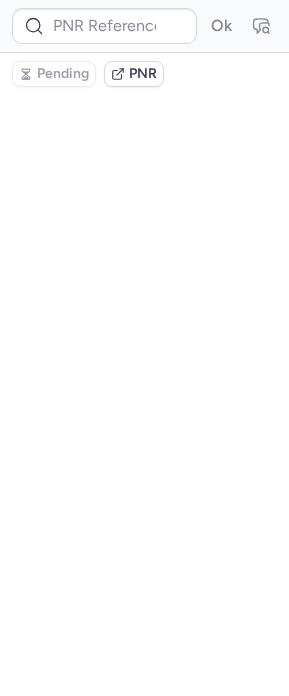 type on "[NUMBER]" 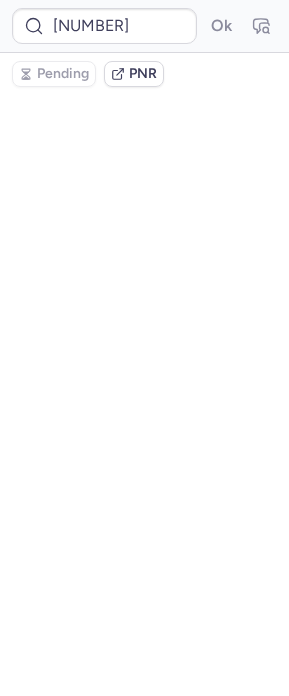 scroll, scrollTop: 0, scrollLeft: 0, axis: both 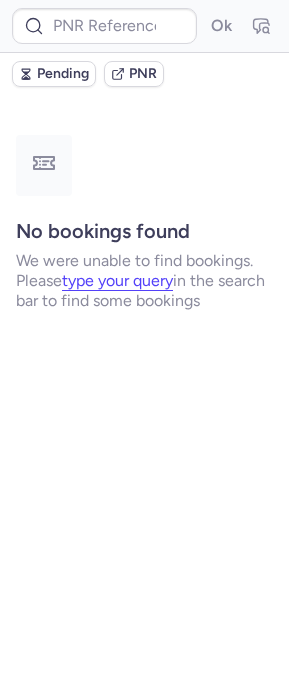 type on "[NUMBER]" 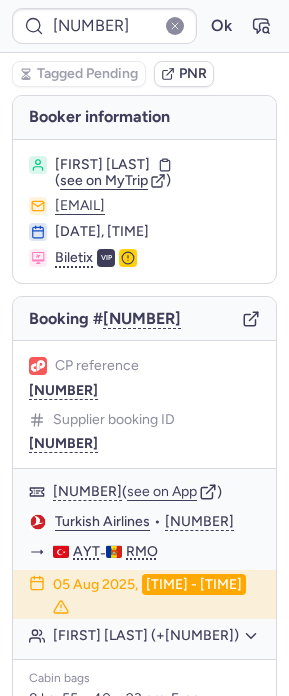 type on "[NUMBER]" 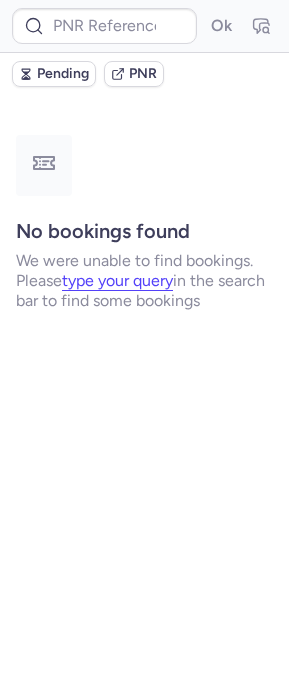 type on "[NUMBER]" 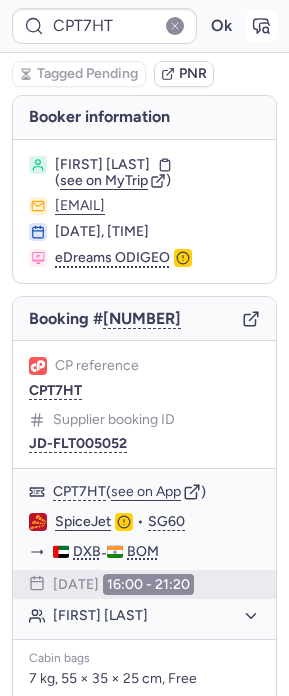 click 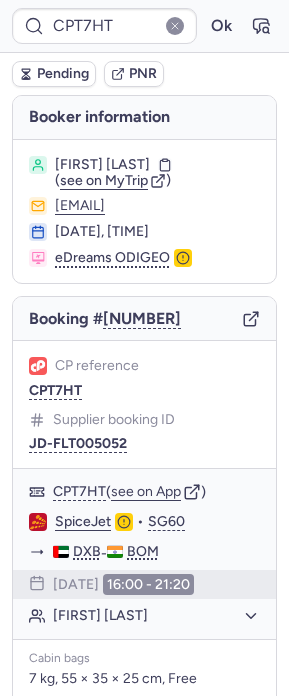 type on "[NUMBER]" 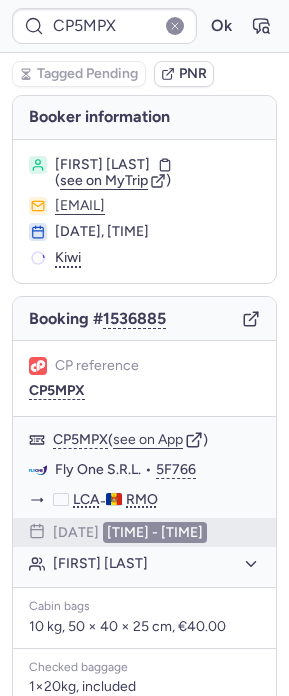 type on "[NUMBER]" 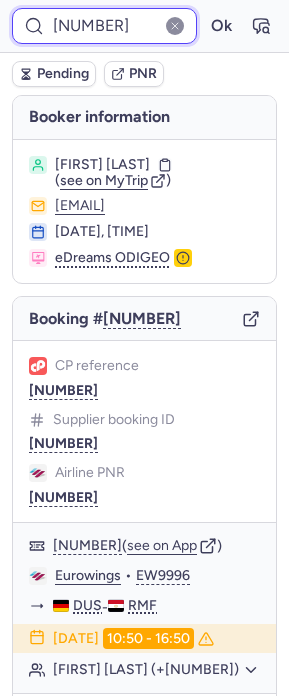 click on "[NUMBER]" at bounding box center (104, 26) 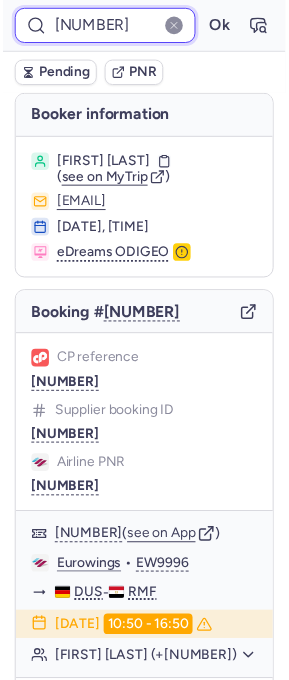 scroll, scrollTop: 0, scrollLeft: 80, axis: horizontal 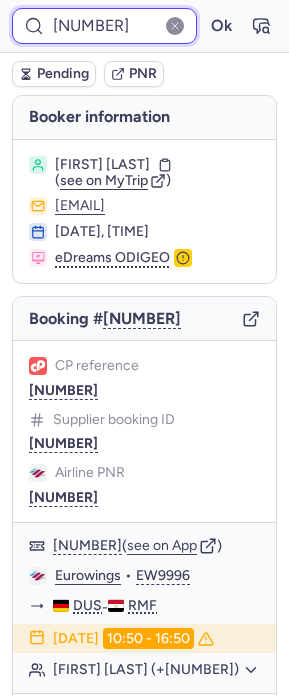 click on "Ok" at bounding box center [221, 26] 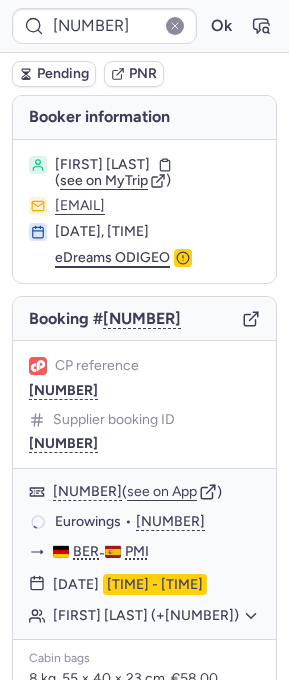 scroll, scrollTop: 0, scrollLeft: 0, axis: both 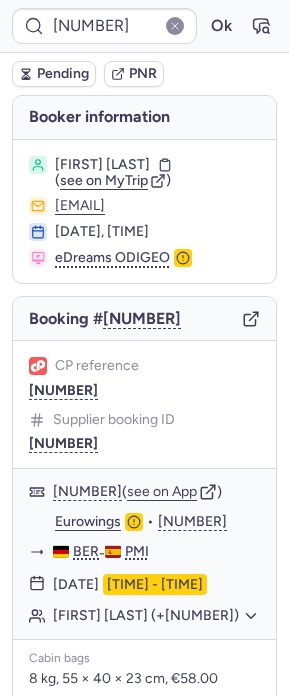 click 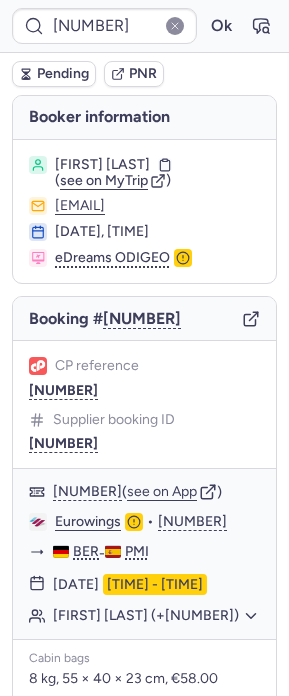type on "CPECJD" 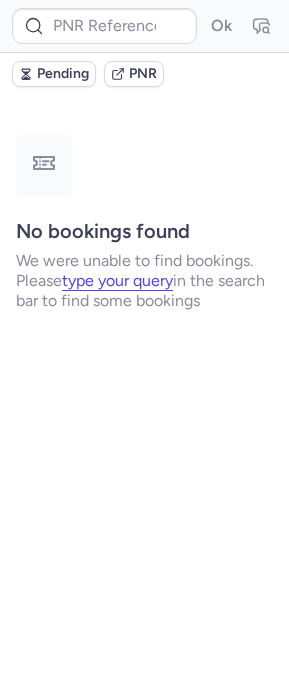 type on "[NUMBER]" 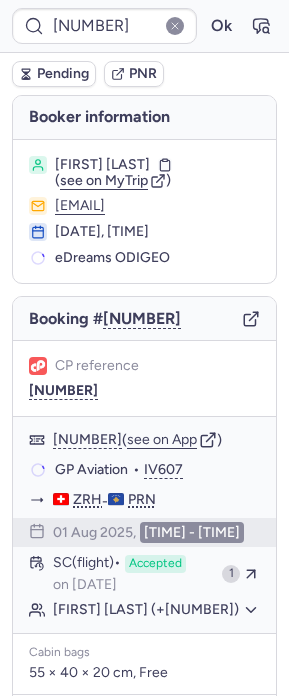 type on "[NUMBER]" 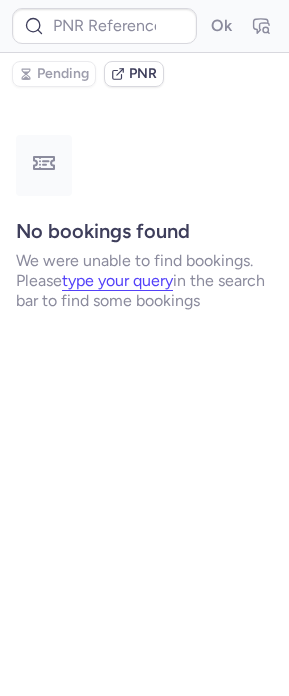 type on "CPBUY6" 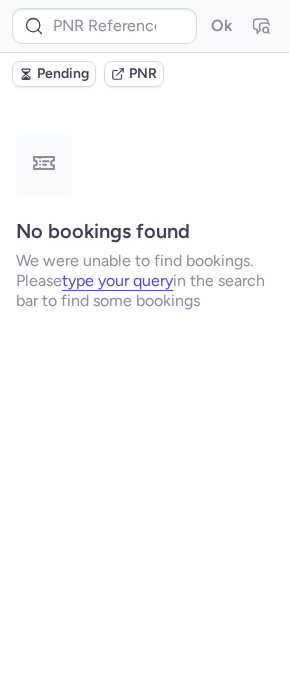 type on "CPFSHE" 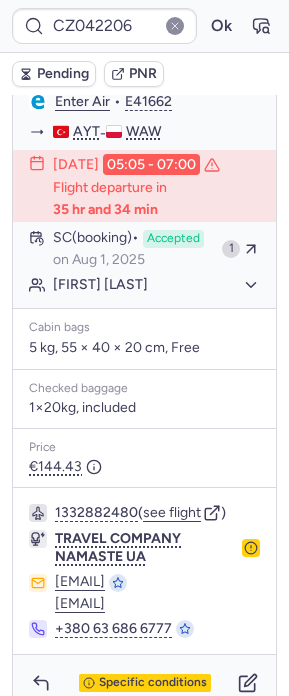 scroll, scrollTop: 505, scrollLeft: 0, axis: vertical 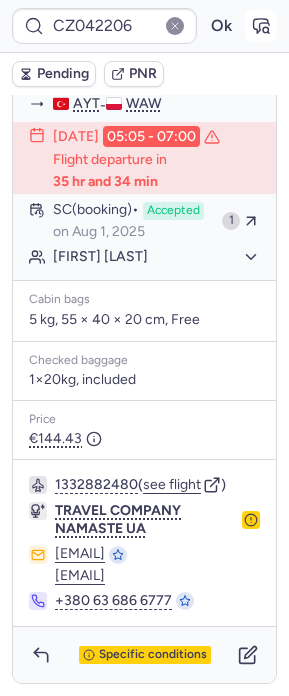 drag, startPoint x: 248, startPoint y: 32, endPoint x: 236, endPoint y: 32, distance: 12 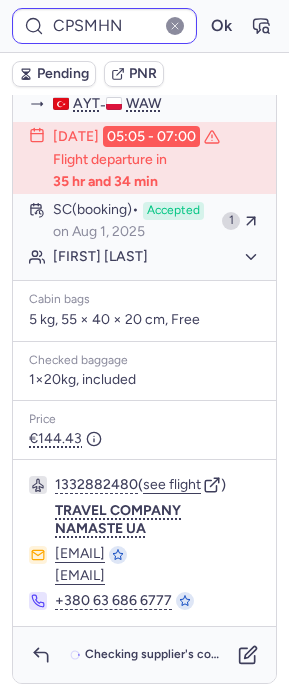 scroll, scrollTop: 505, scrollLeft: 0, axis: vertical 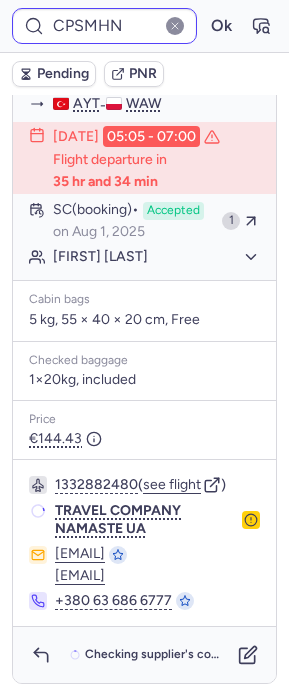 type on "CZ042206" 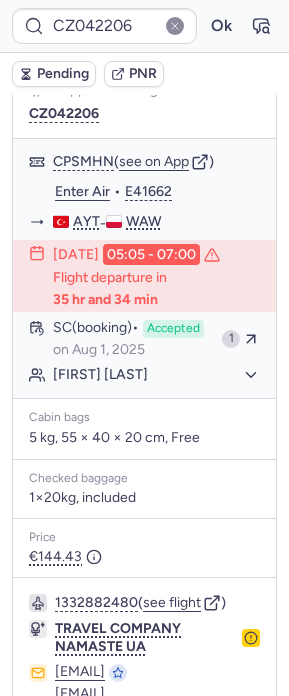 scroll, scrollTop: 287, scrollLeft: 0, axis: vertical 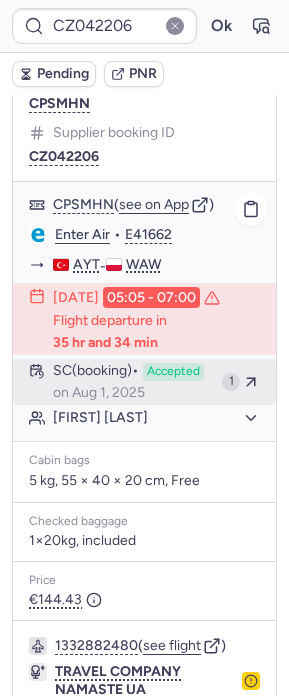 click on "on Aug 1, 2025" at bounding box center [99, 393] 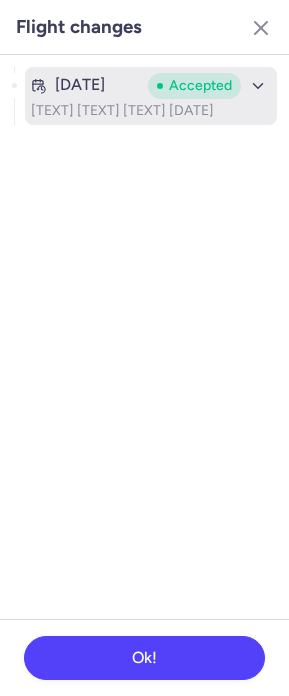 click on "[DATE] [TEXT] [TEXT] [TEXT] [DATE]" at bounding box center [151, 96] 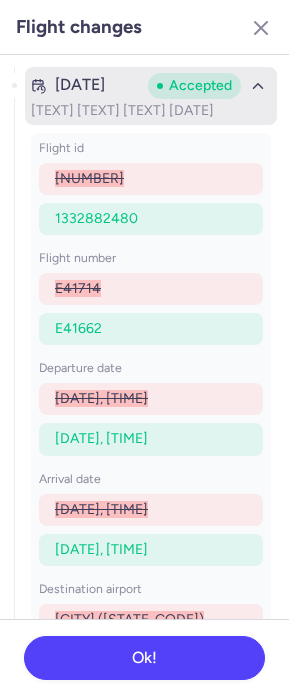 click 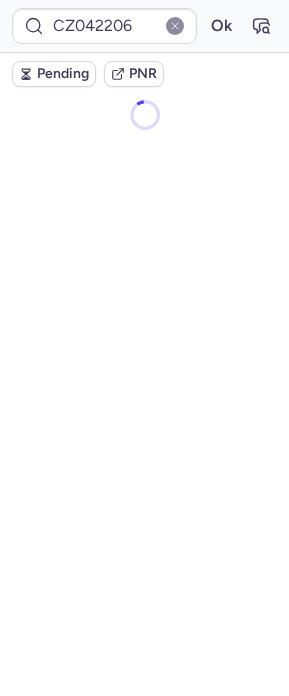 scroll, scrollTop: 0, scrollLeft: 0, axis: both 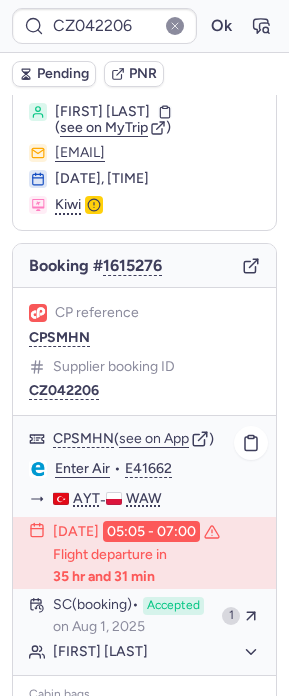 type on "CPECJD" 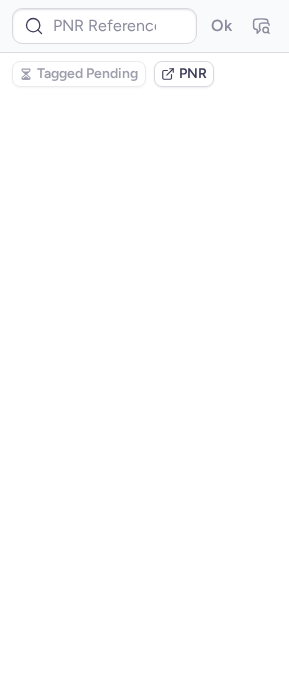 scroll, scrollTop: 0, scrollLeft: 0, axis: both 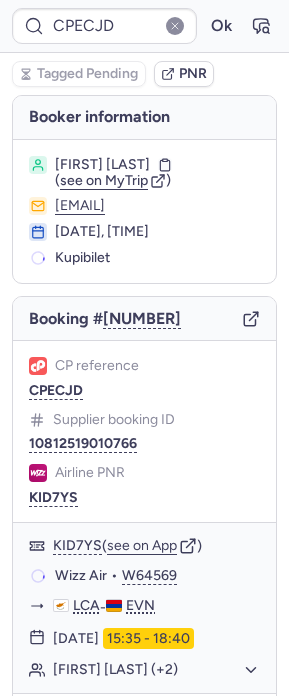 type on "CPIJCG" 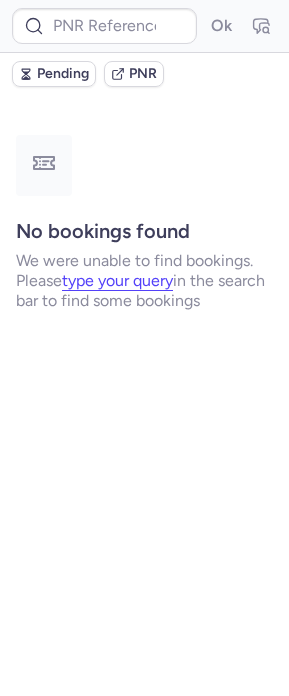 type on "[NUMBER]" 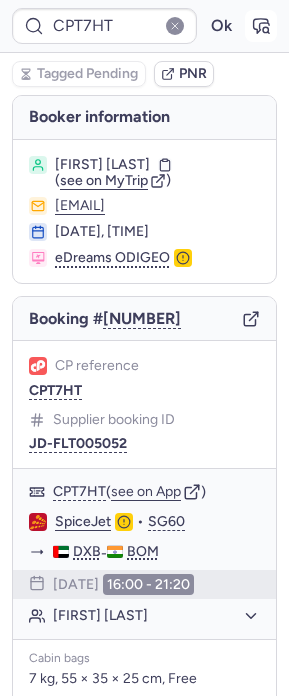click 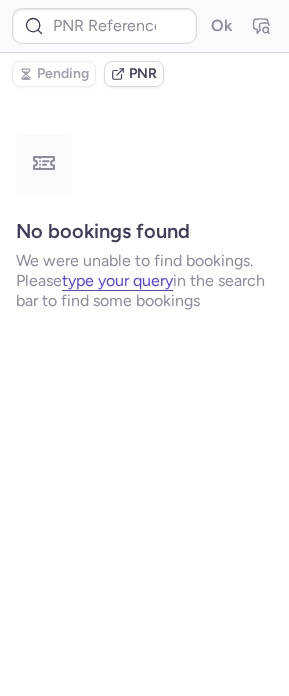type on "CPT7HT" 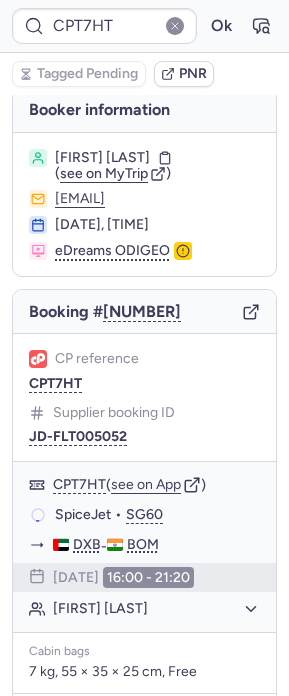 scroll, scrollTop: 344, scrollLeft: 0, axis: vertical 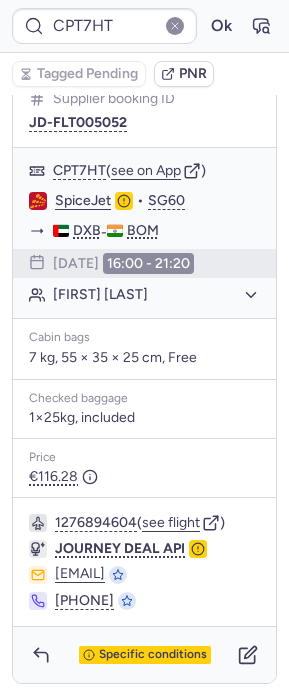 type 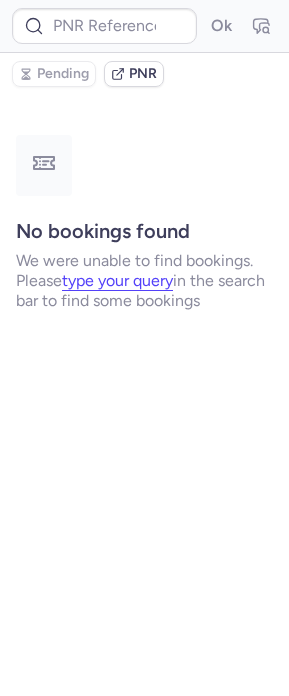 scroll, scrollTop: 0, scrollLeft: 0, axis: both 